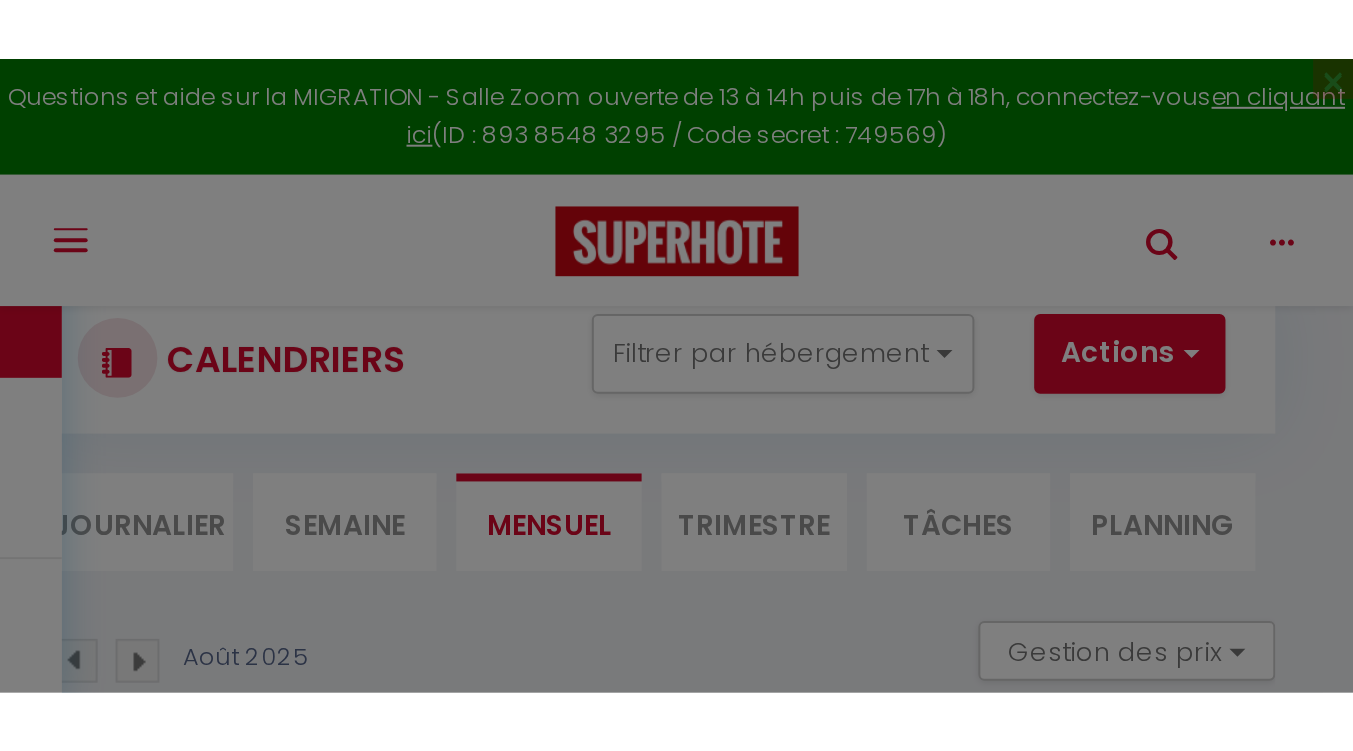 scroll, scrollTop: 0, scrollLeft: 0, axis: both 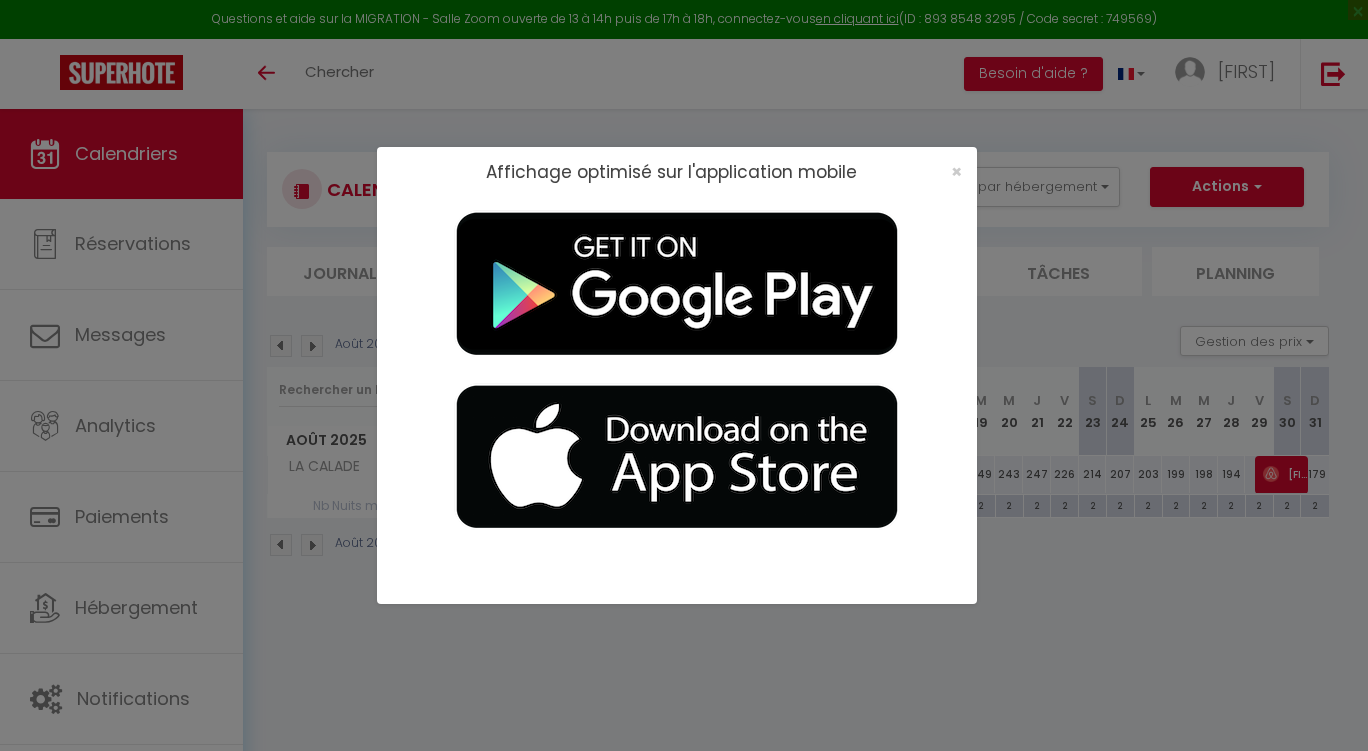 checkbox on "false" 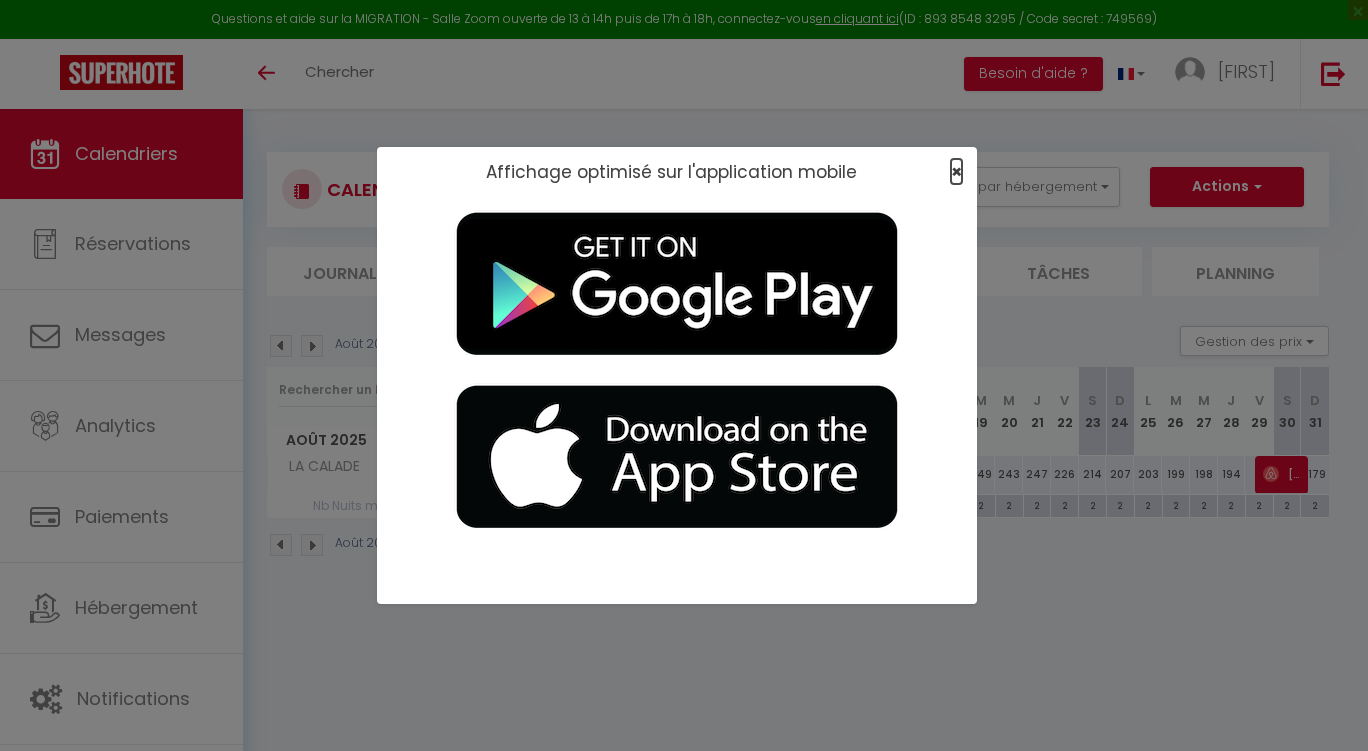 click on "×" at bounding box center (956, 171) 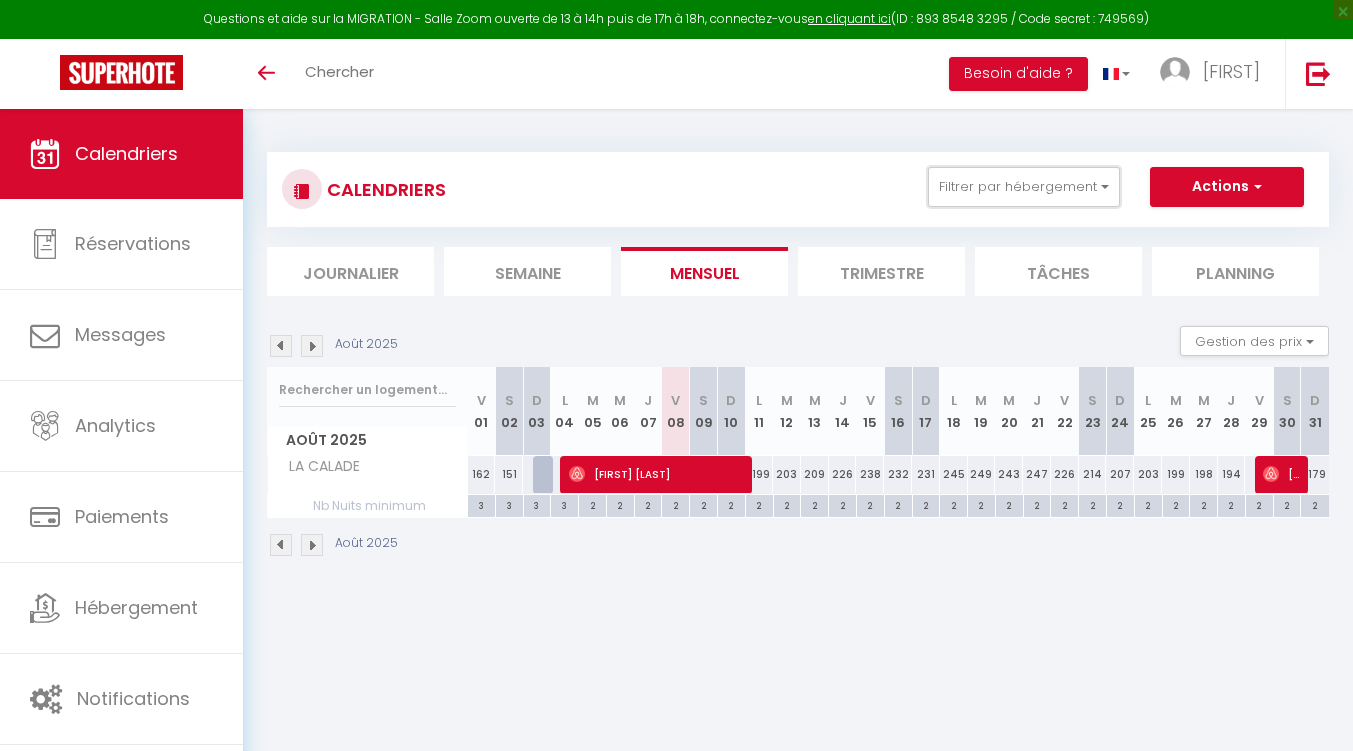 click on "Filtrer par hébergement" at bounding box center (1024, 187) 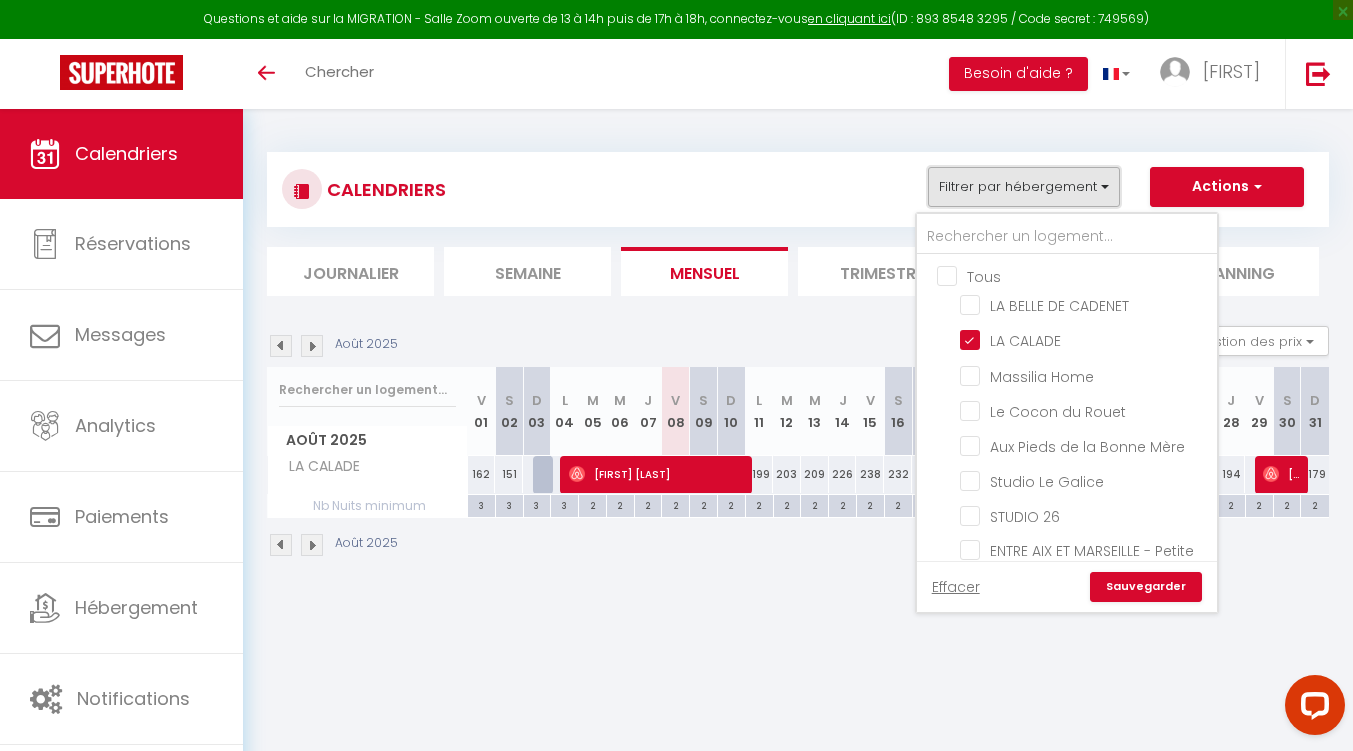 scroll, scrollTop: 0, scrollLeft: 0, axis: both 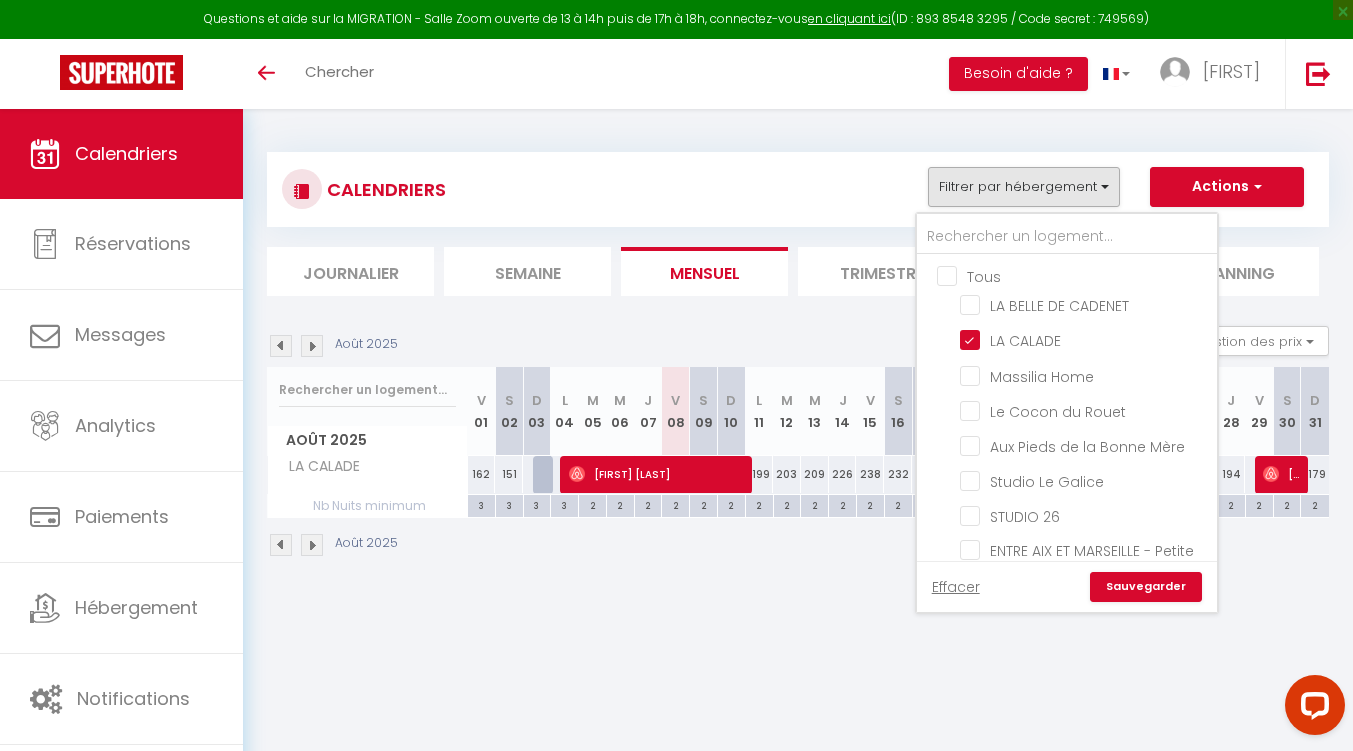 click on "LA CALADE" at bounding box center [1085, 339] 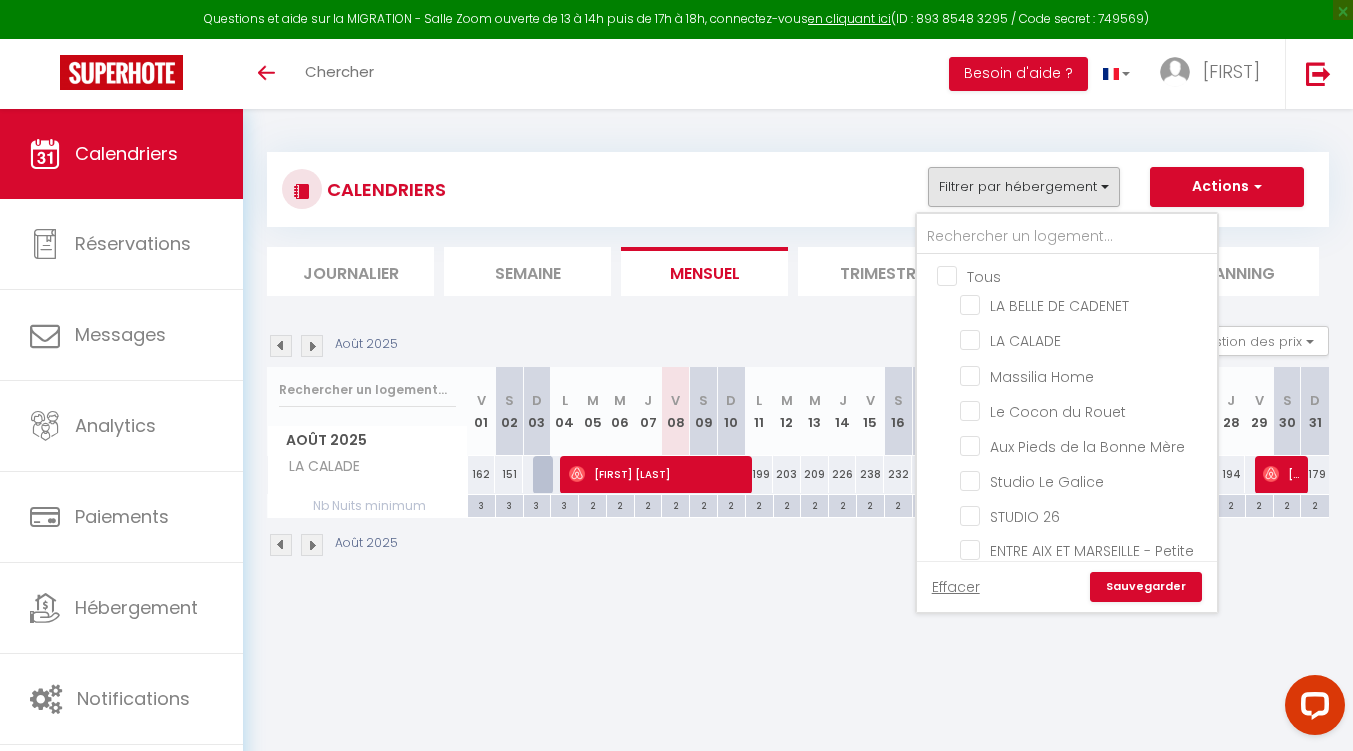 checkbox on "false" 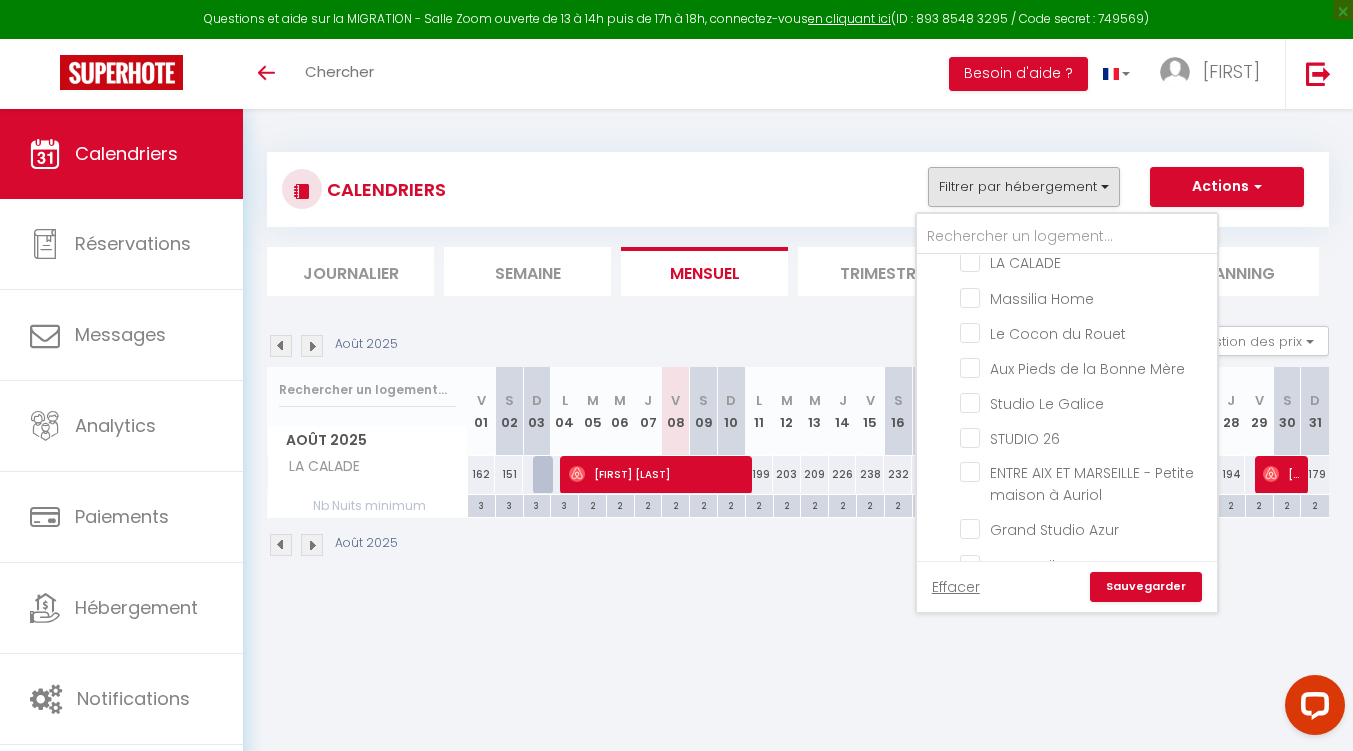 scroll, scrollTop: 100, scrollLeft: 0, axis: vertical 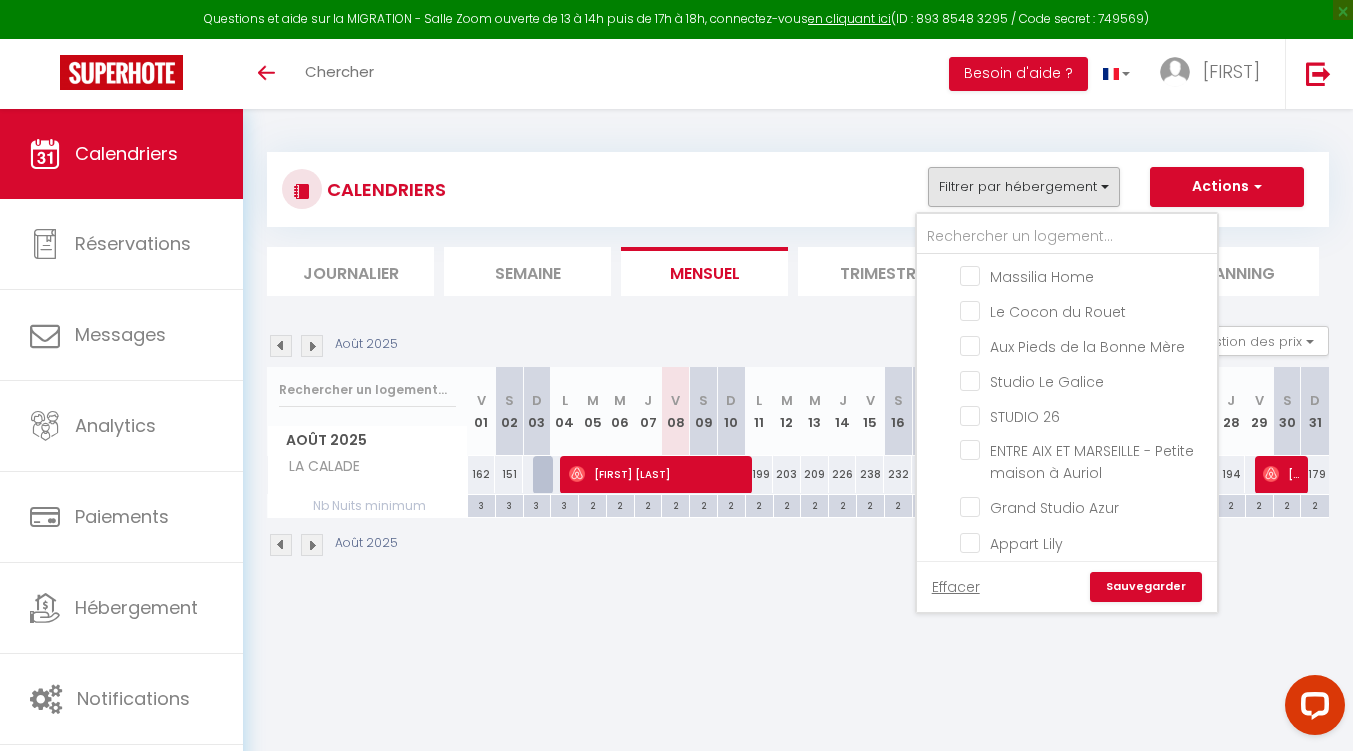 click on "ENTRE AIX ET MARSEILLE - Petite maison à Auriol" at bounding box center (1092, 462) 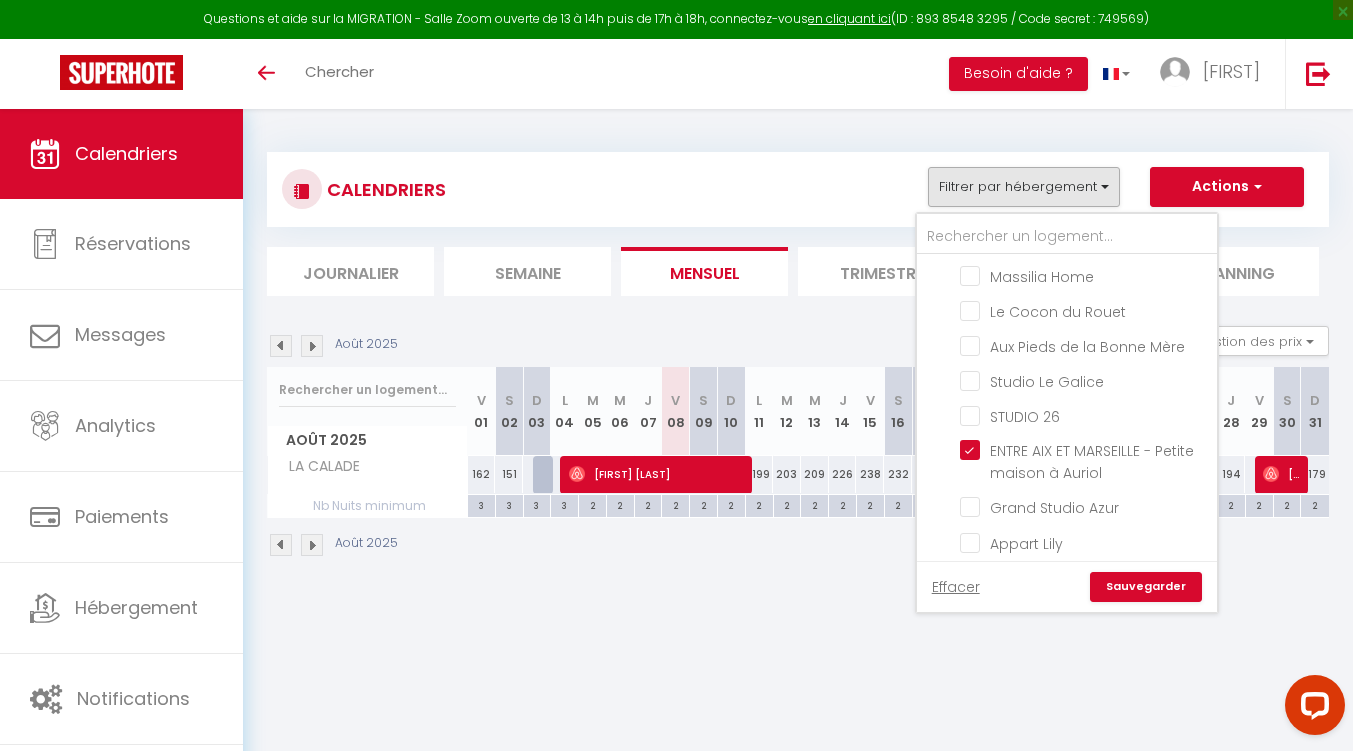 checkbox on "false" 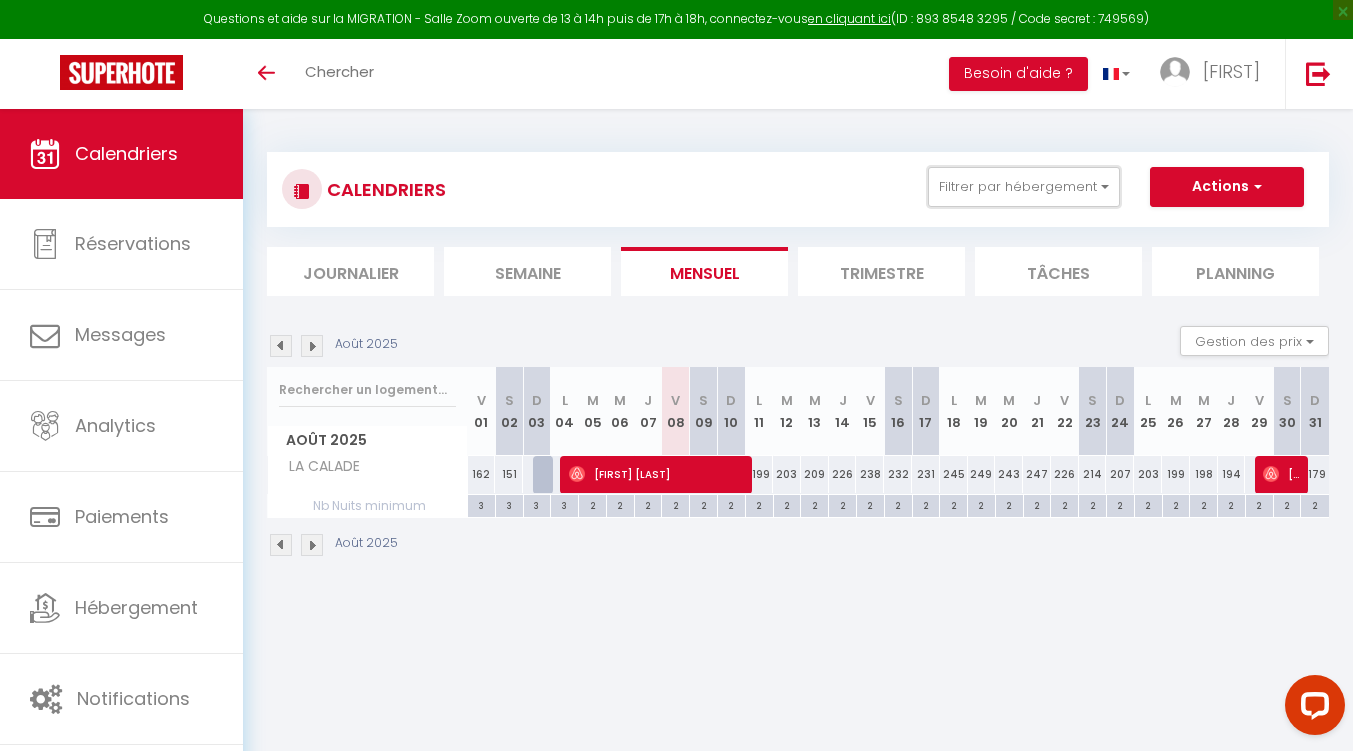 click on "Filtrer par hébergement" at bounding box center (1024, 187) 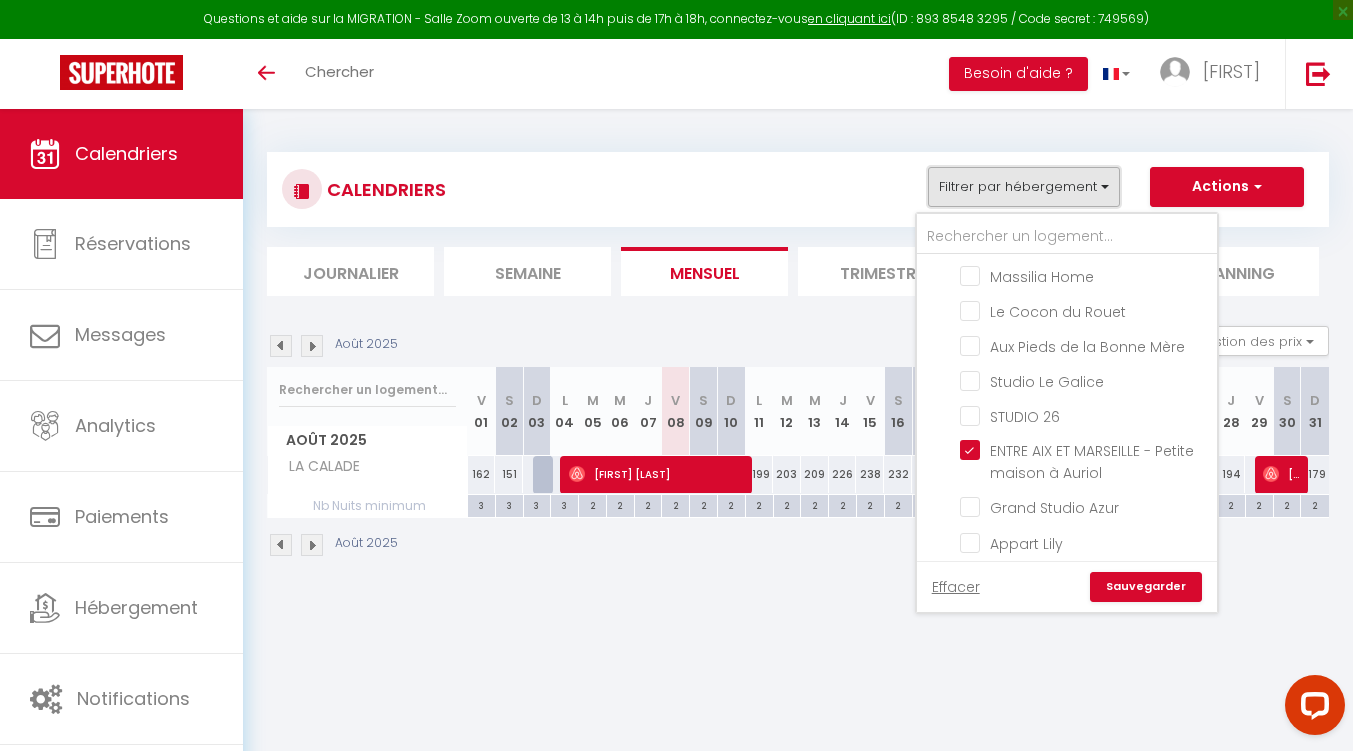 scroll, scrollTop: 200, scrollLeft: 0, axis: vertical 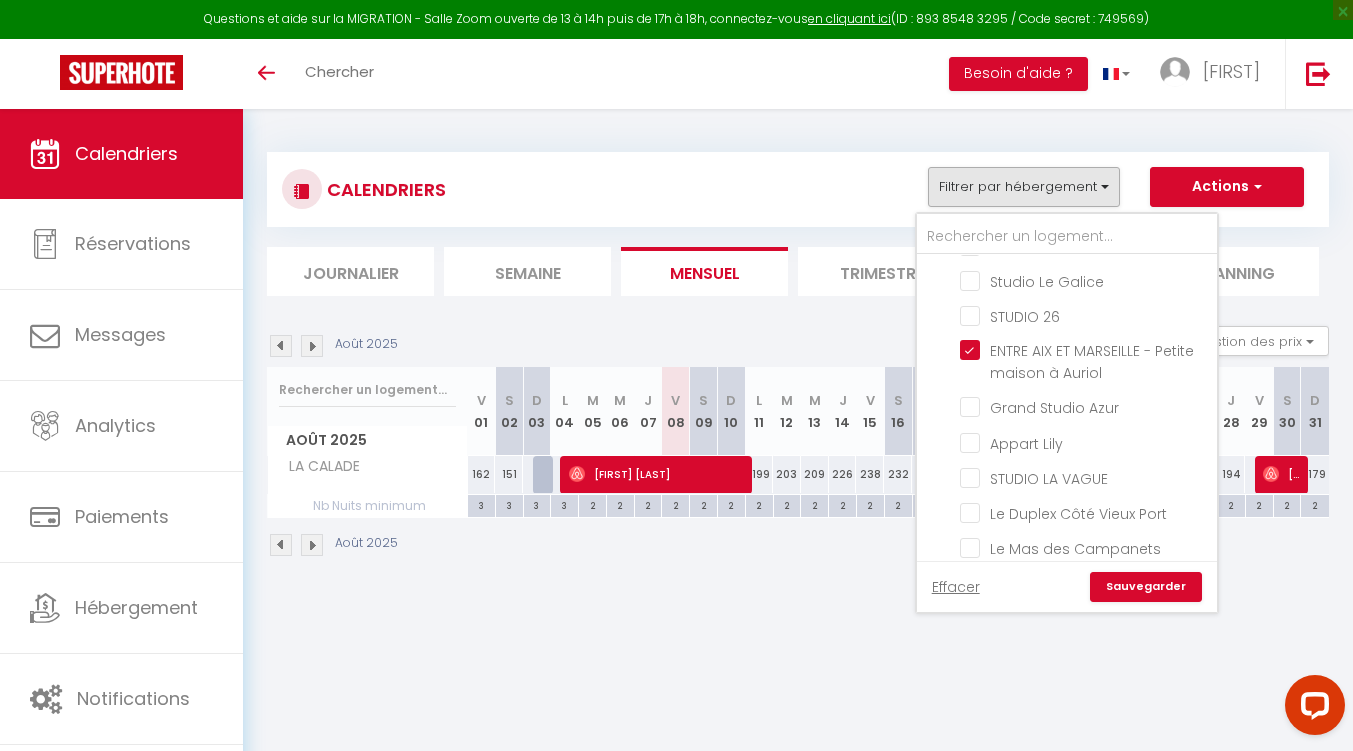 click on "STUDIO LA VAGUE" at bounding box center [1085, 477] 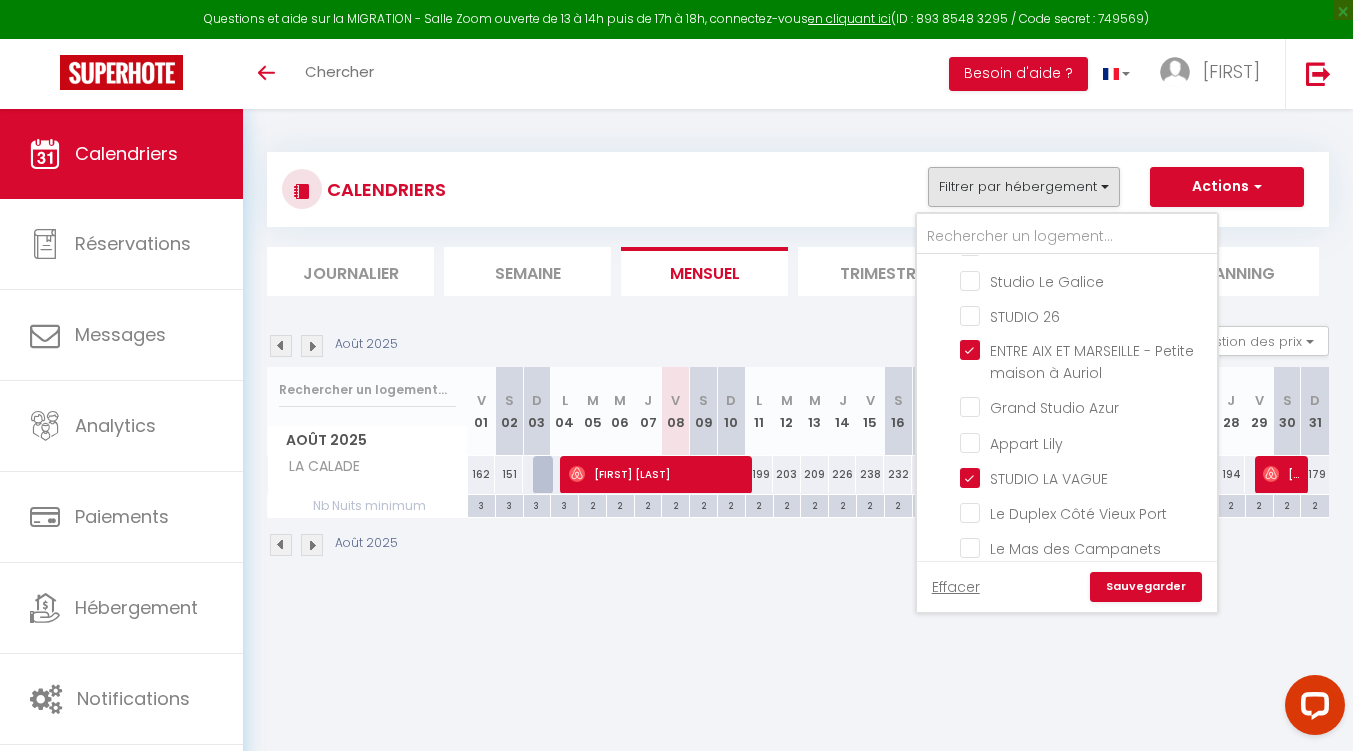 checkbox on "false" 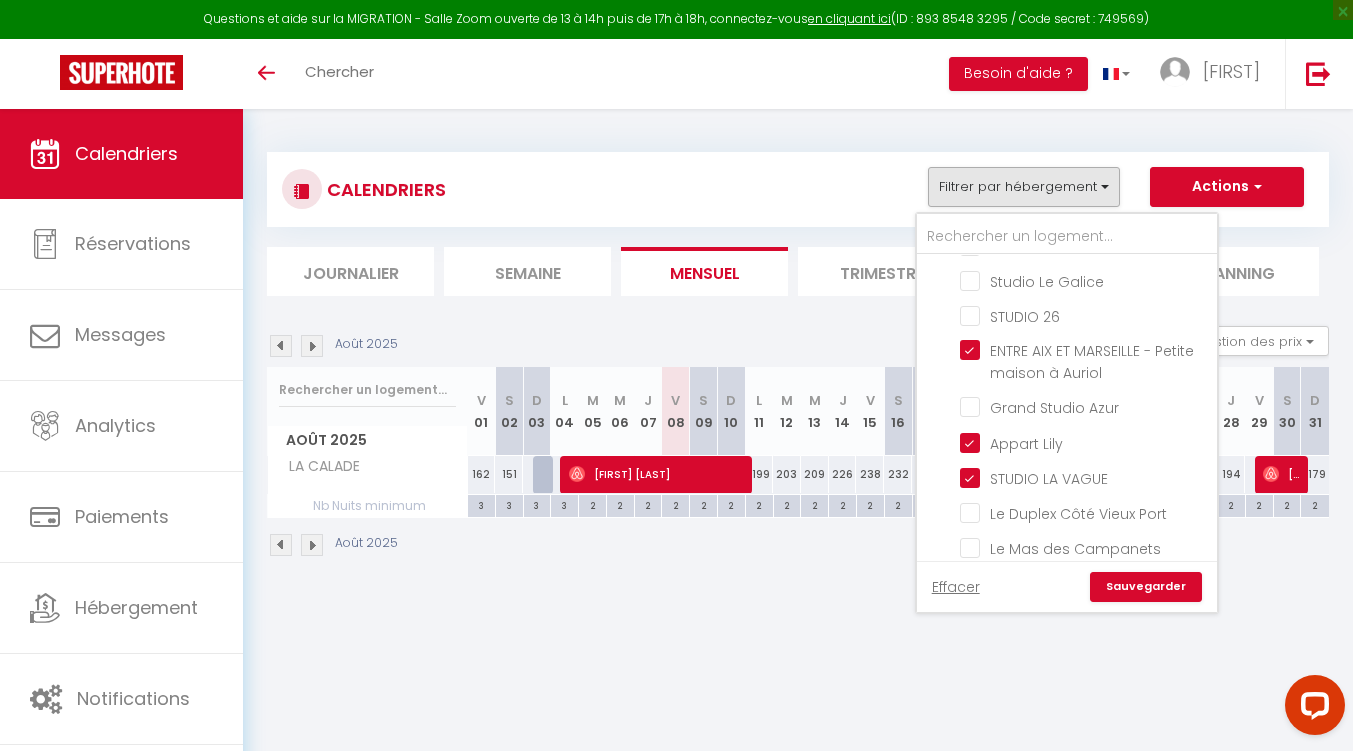 checkbox on "false" 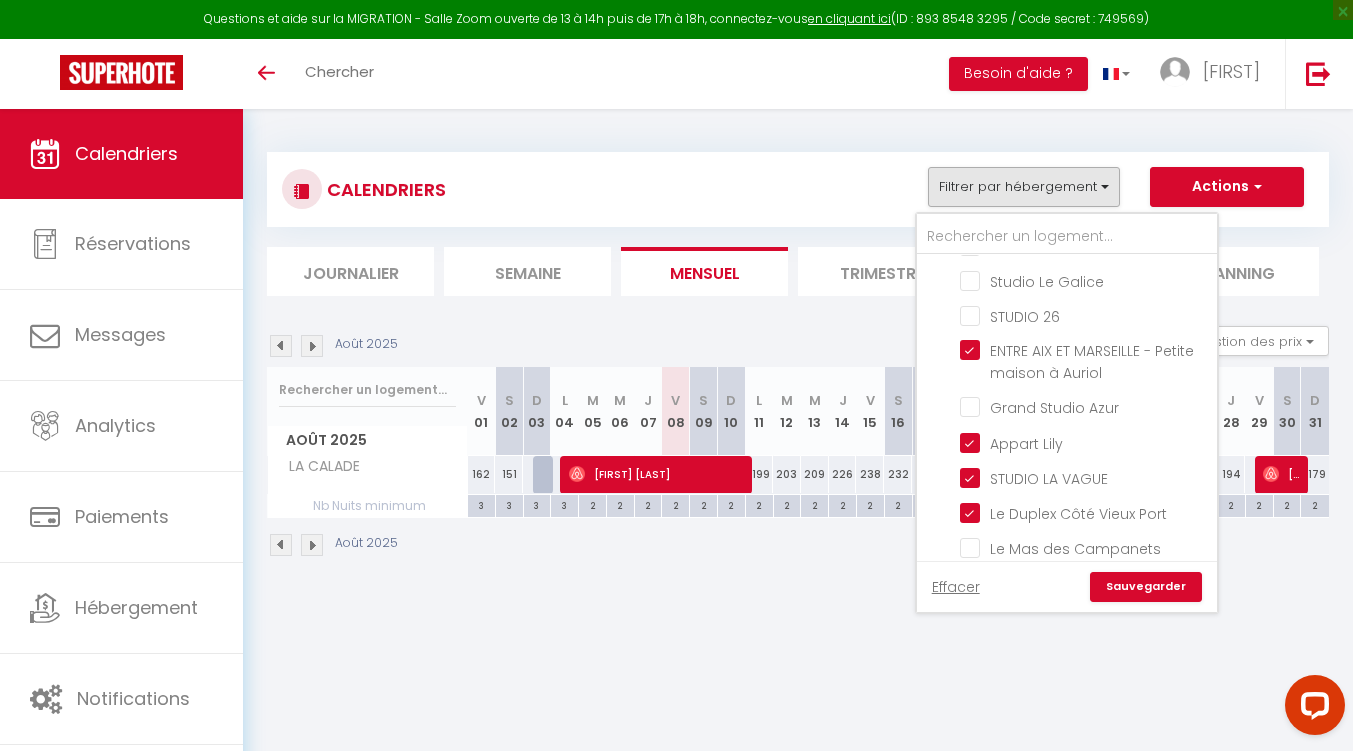 checkbox on "false" 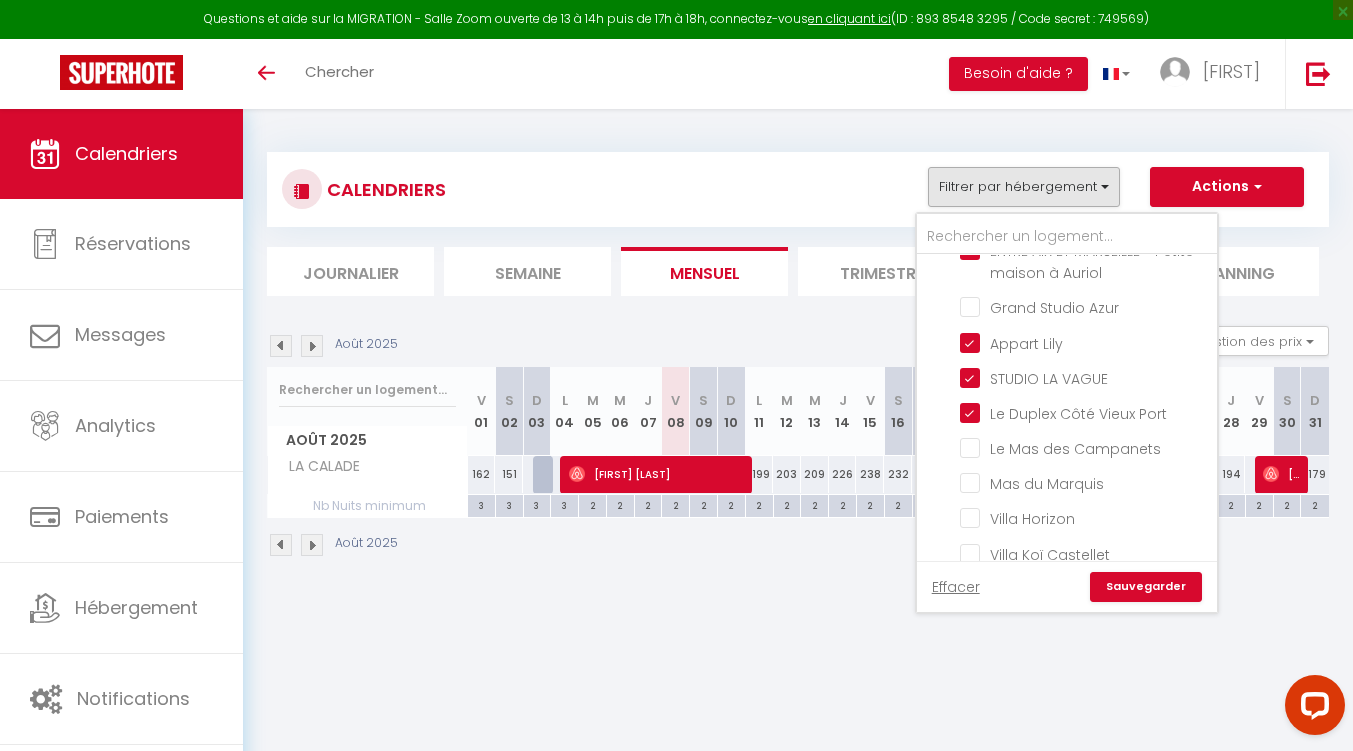 scroll, scrollTop: 417, scrollLeft: 0, axis: vertical 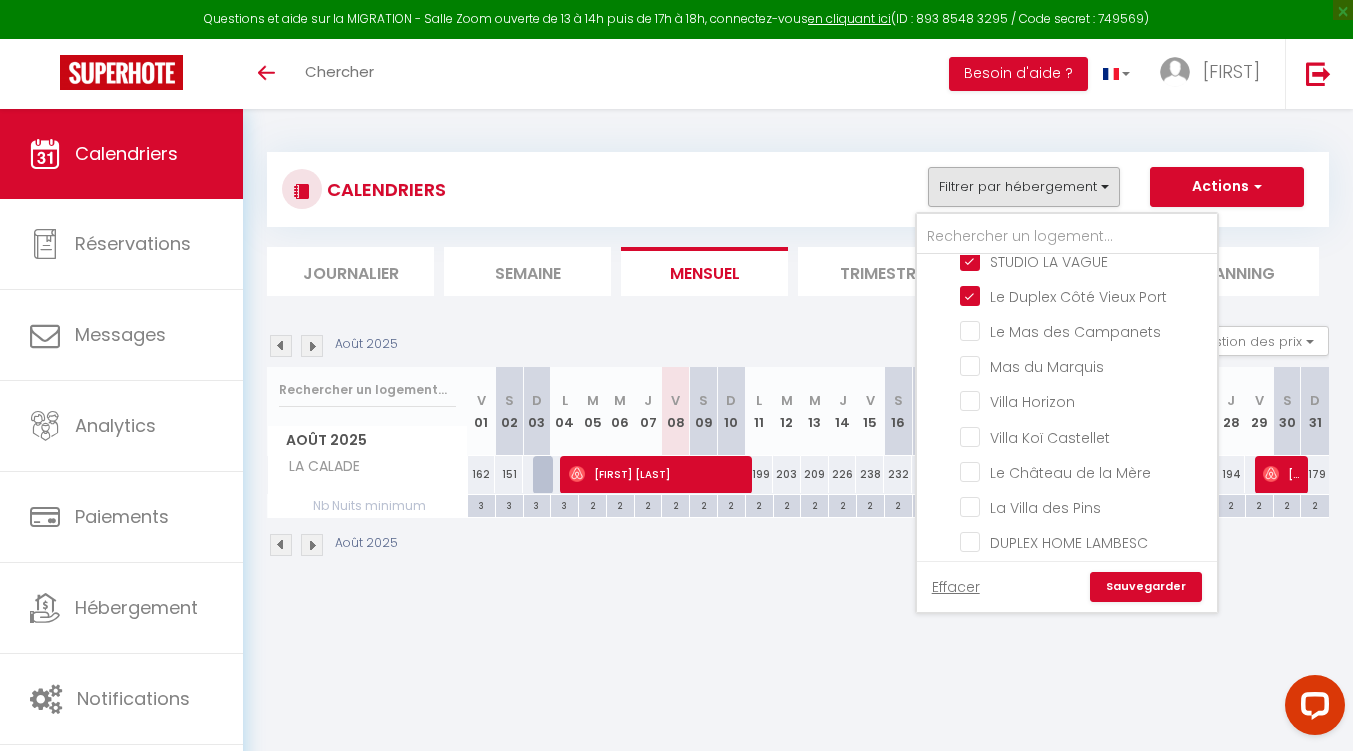 click on "Sauvegarder" at bounding box center [1146, 587] 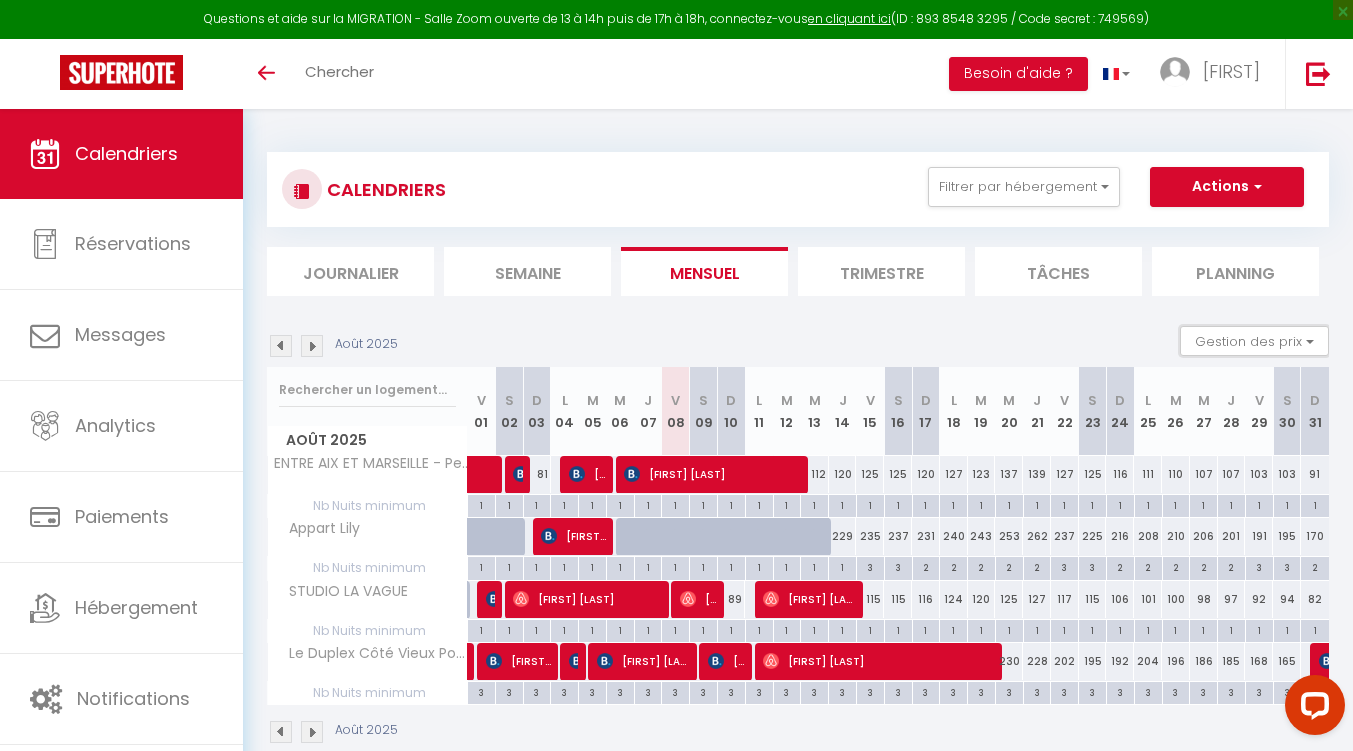 click on "Gestion des prix" at bounding box center [1254, 341] 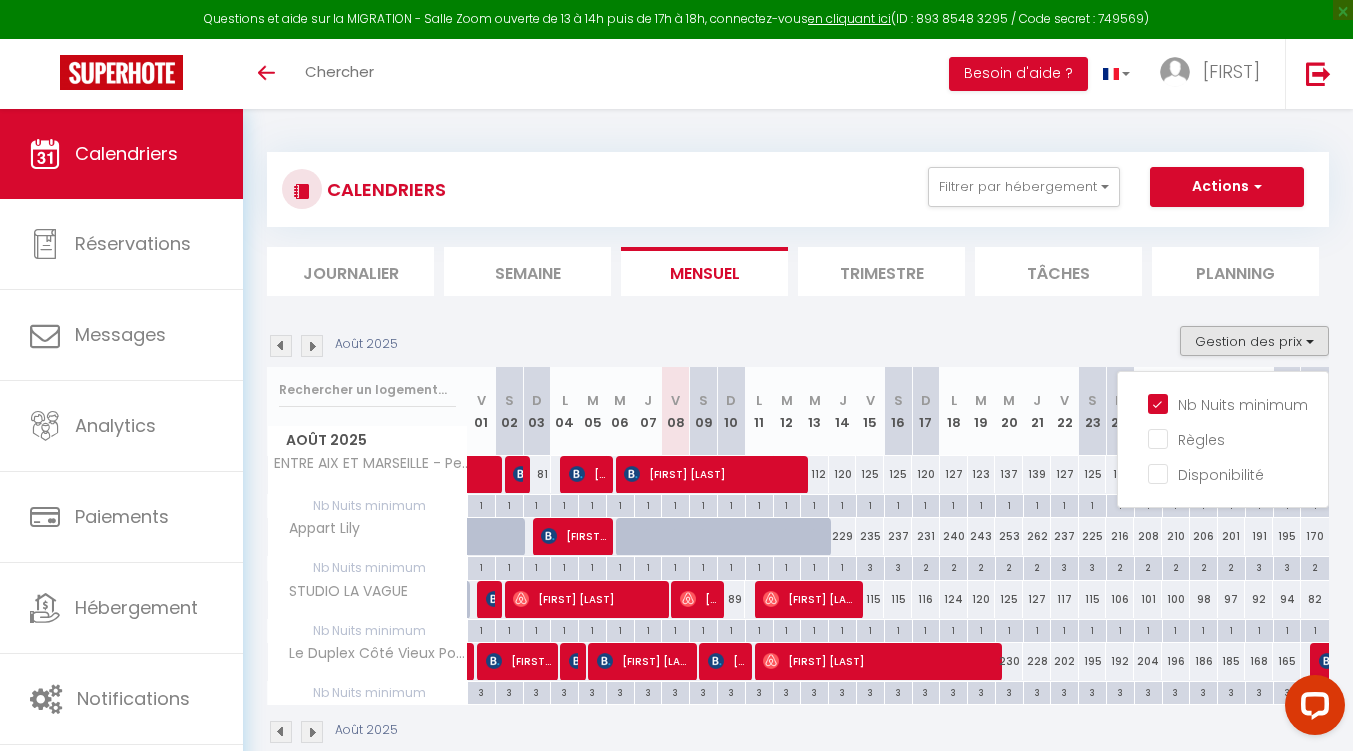 click on "Nb Nuits minimum" at bounding box center (1238, 403) 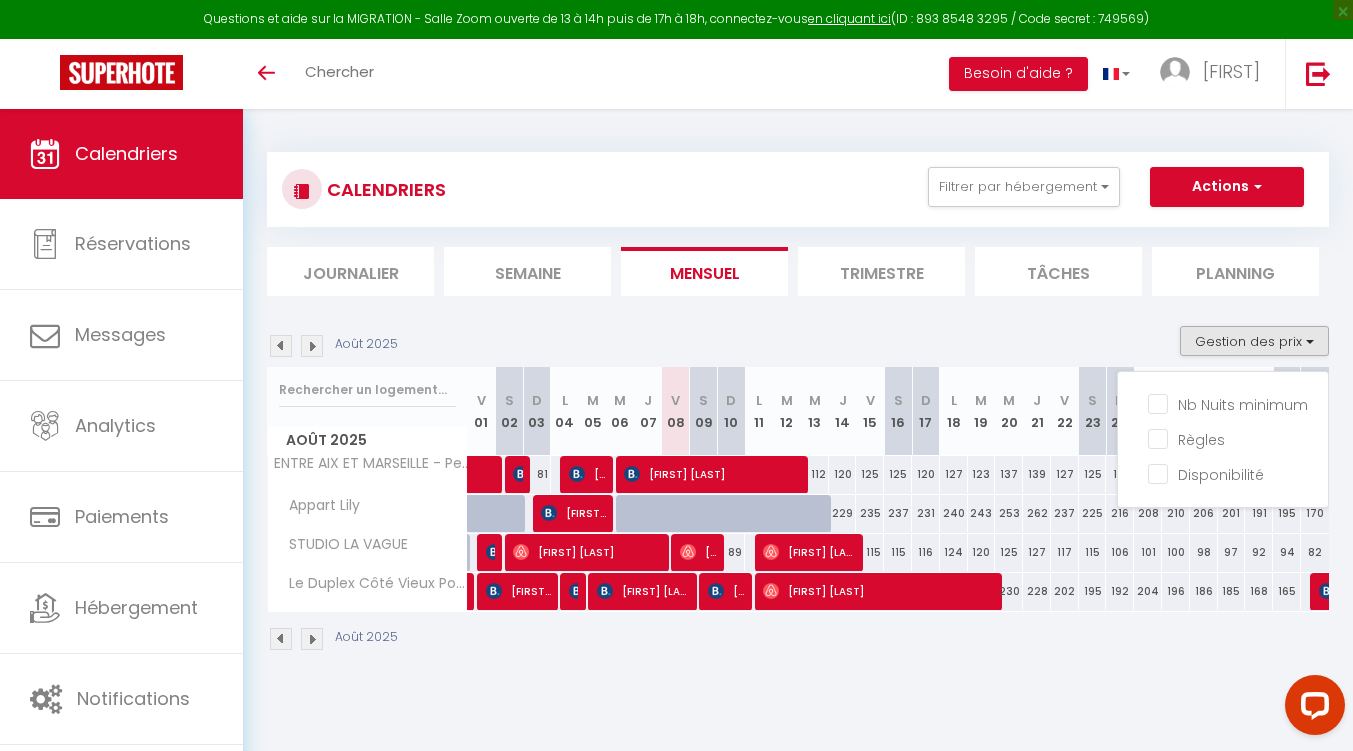 click on "[MONTH] [YEAR]" at bounding box center [798, 488] 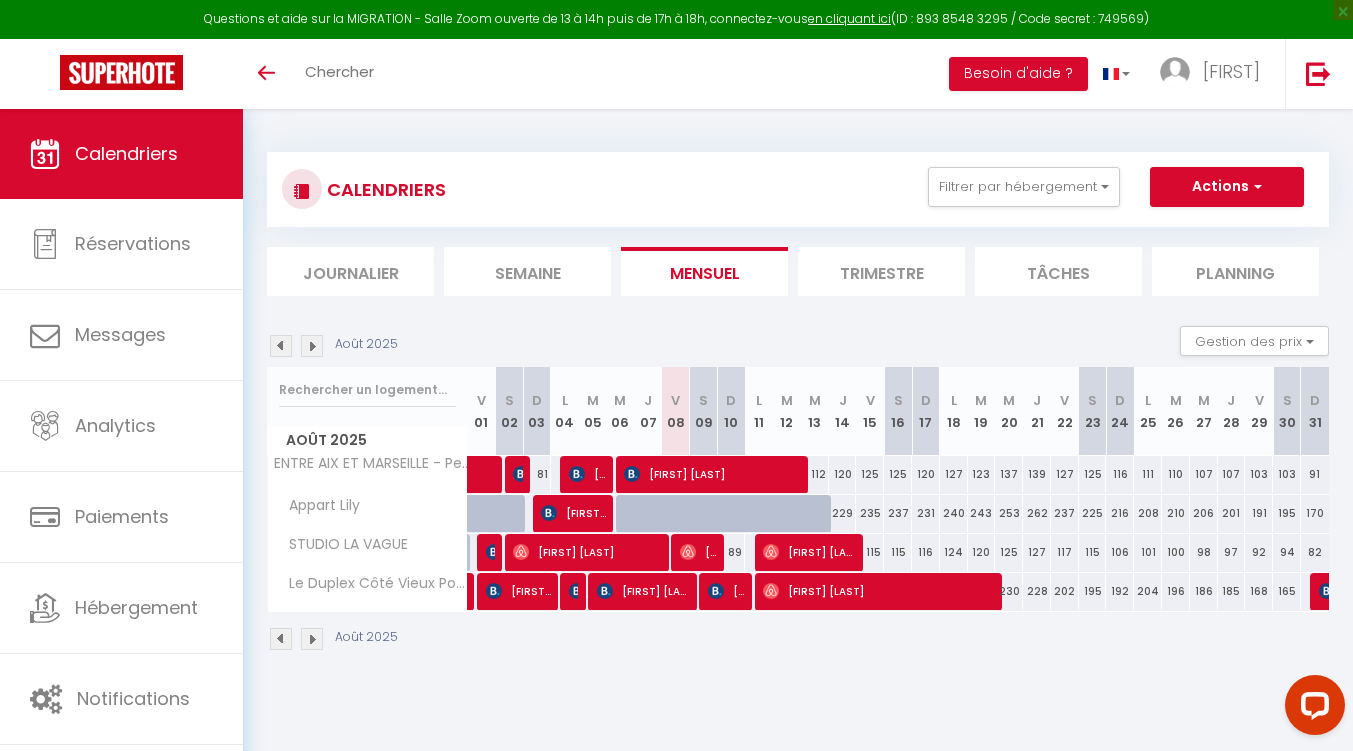 click at bounding box center [281, 346] 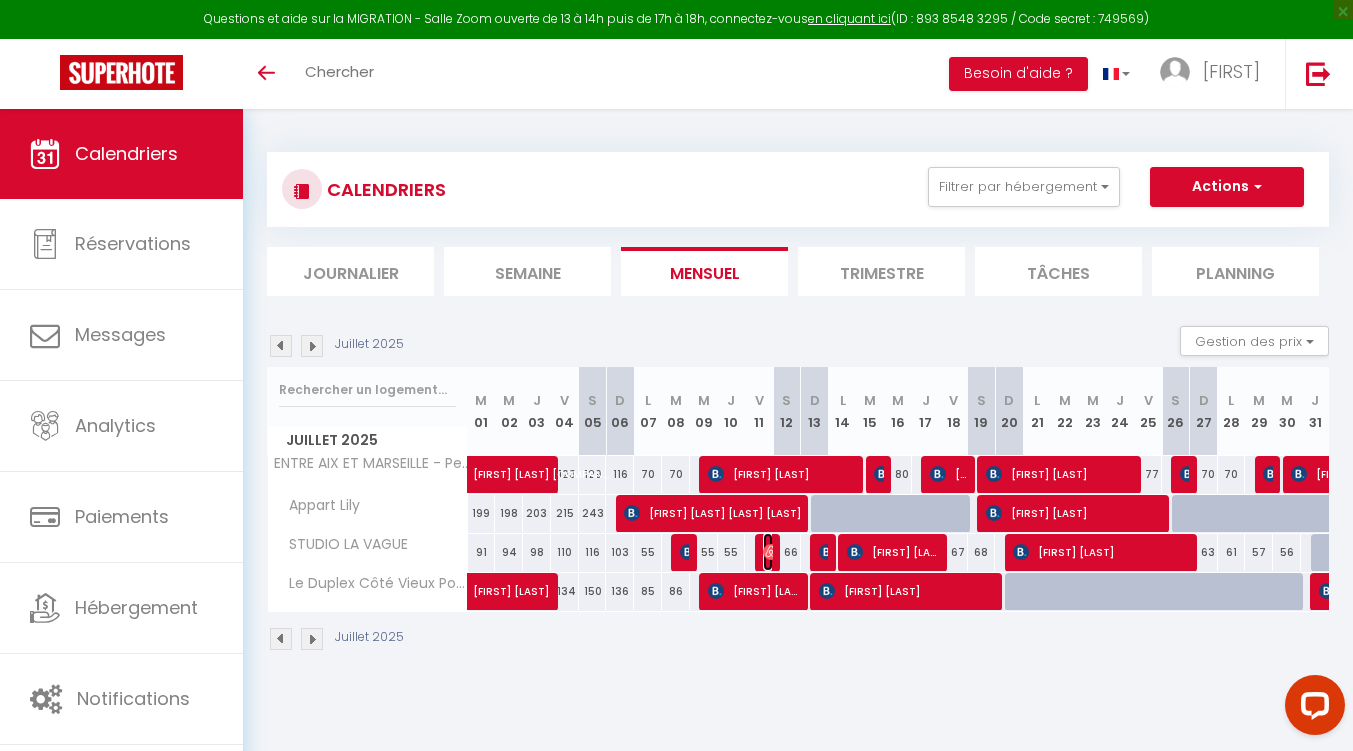click at bounding box center (771, 552) 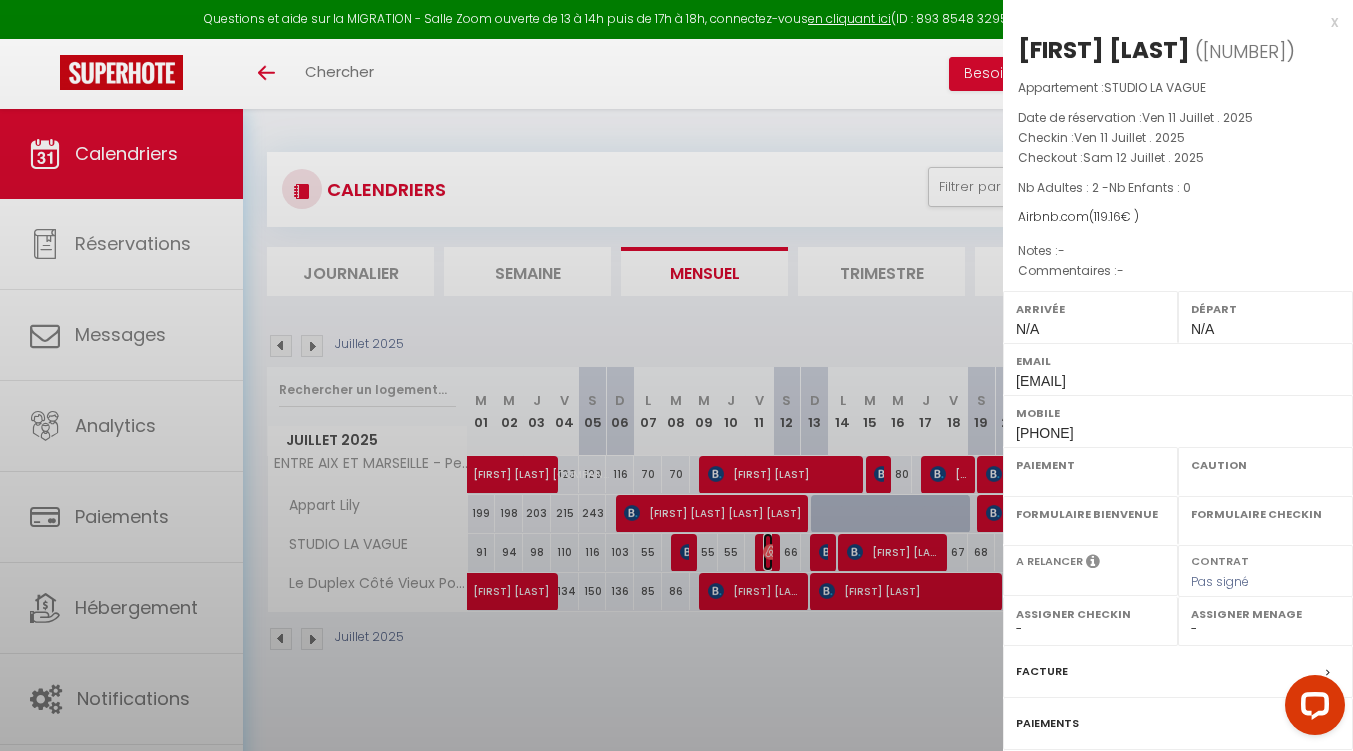 select on "OK" 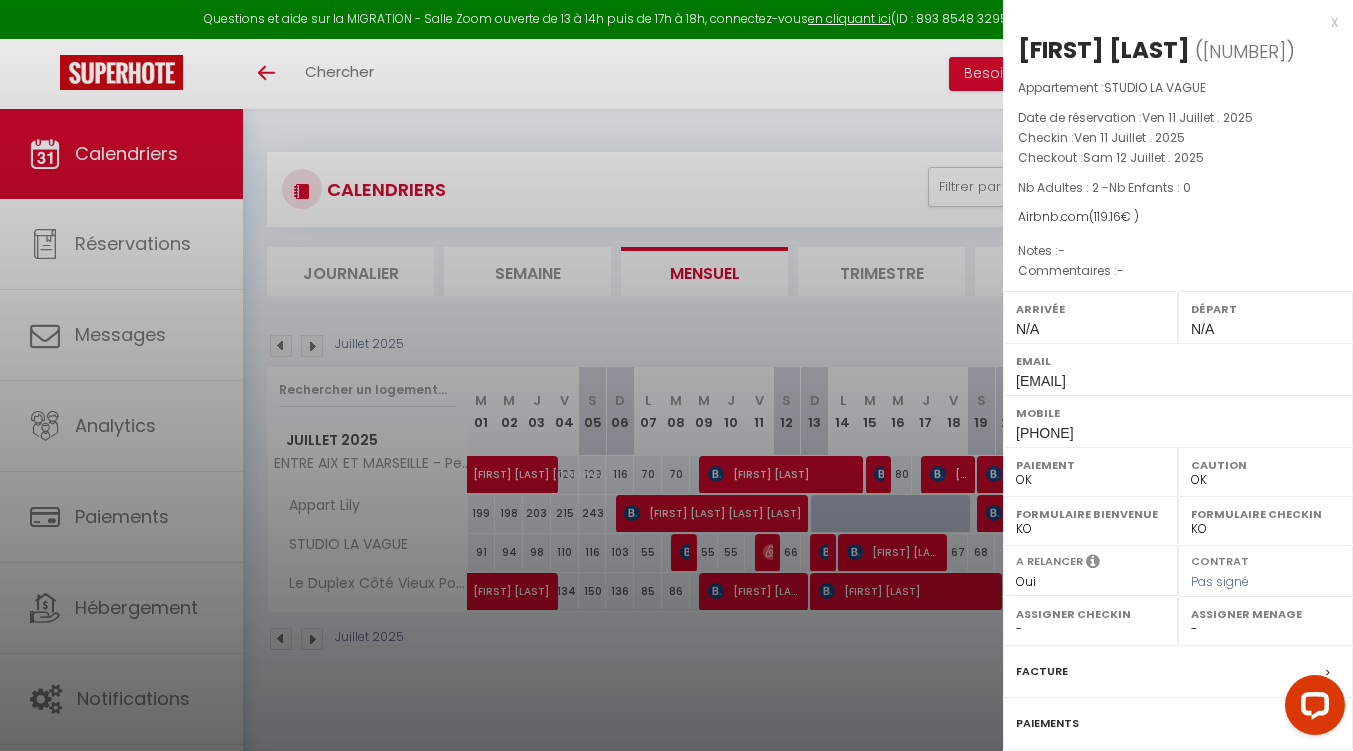 click at bounding box center [676, 375] 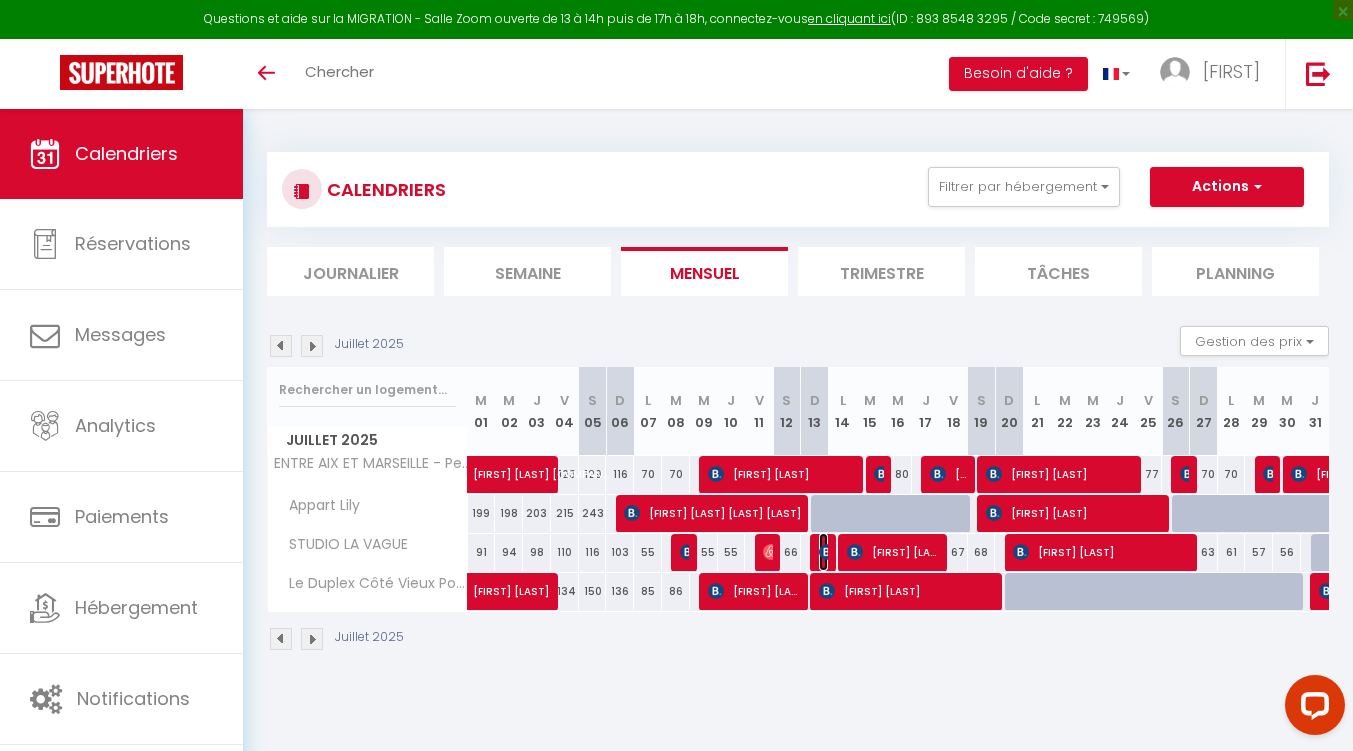 click on "[FIRST] [LAST]" at bounding box center (823, 552) 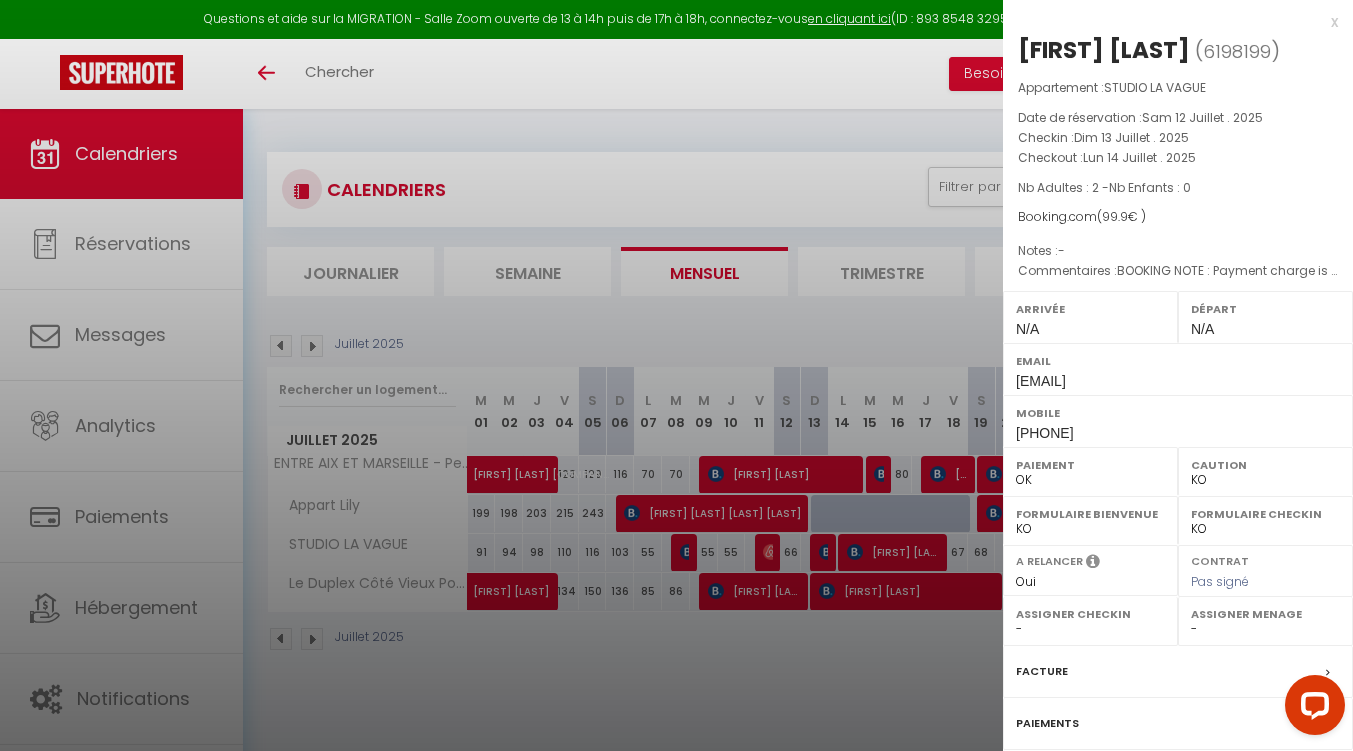 click at bounding box center [676, 375] 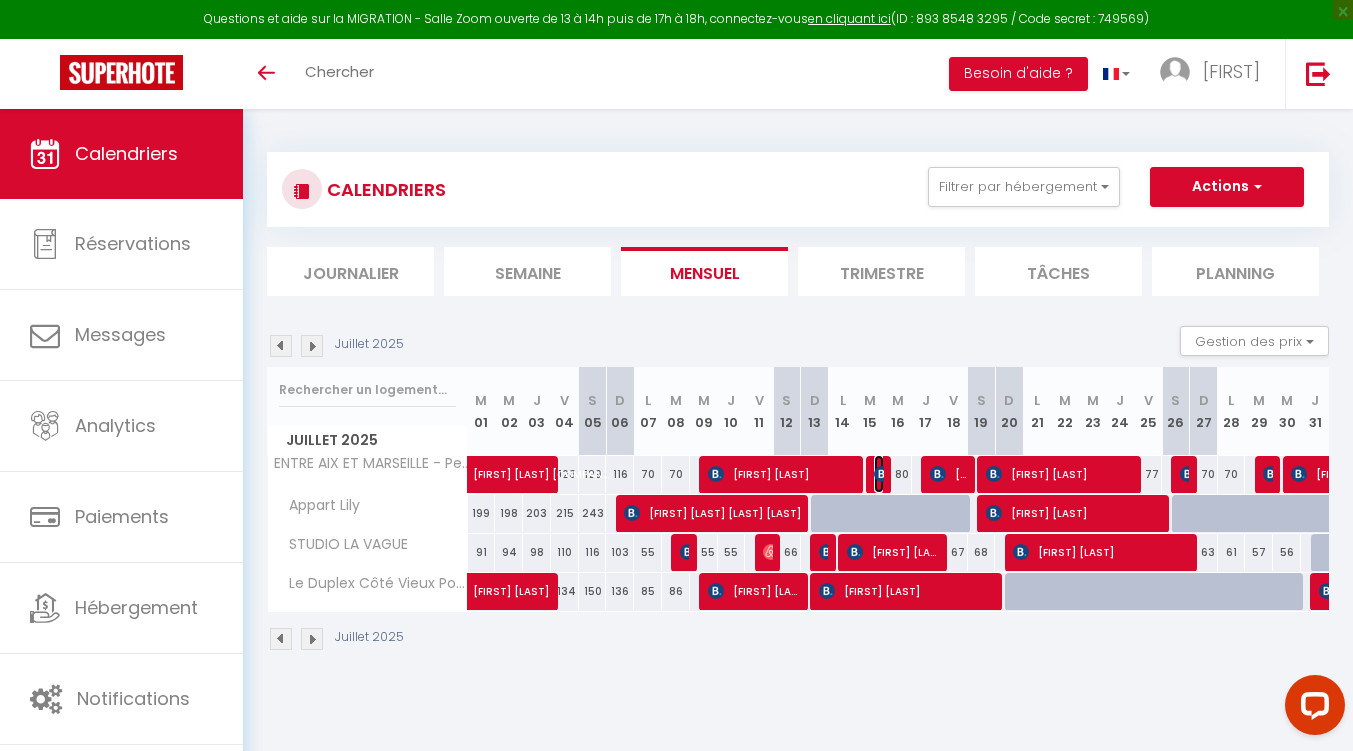 click at bounding box center [882, 474] 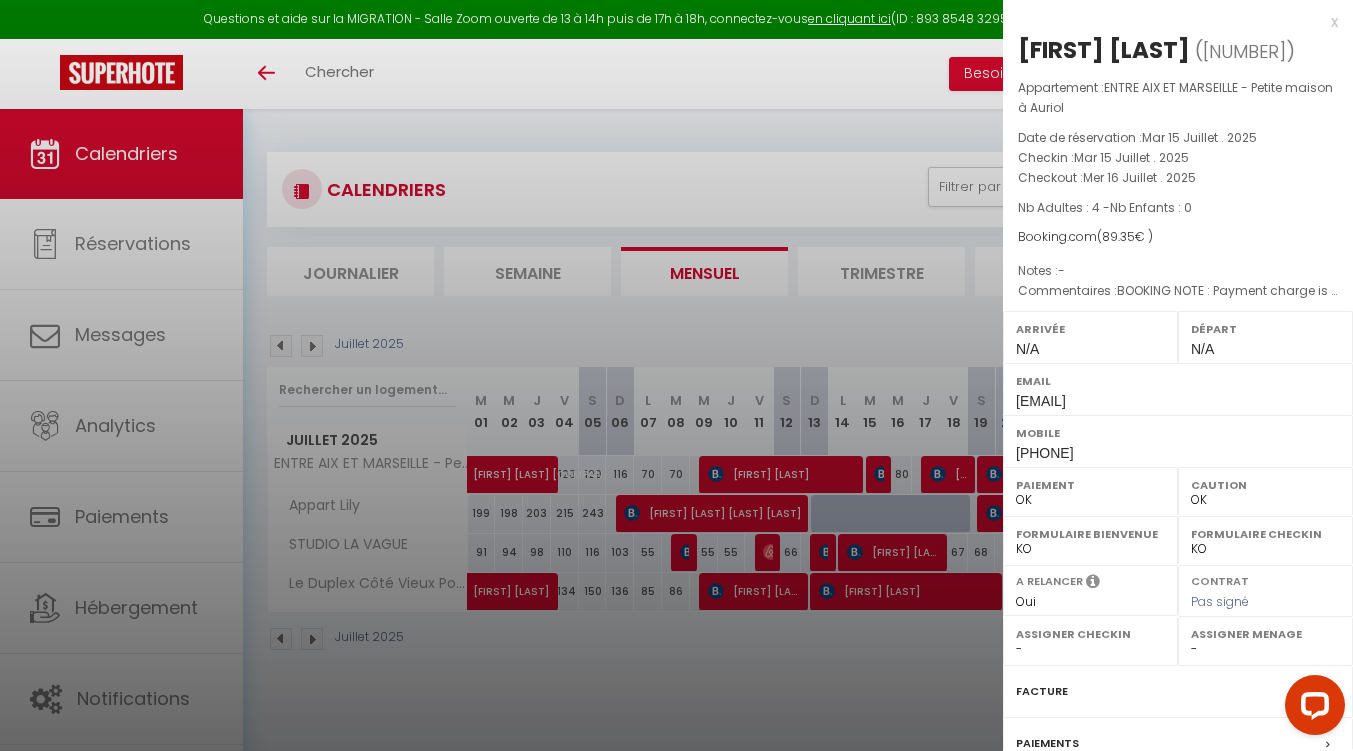 click at bounding box center (676, 375) 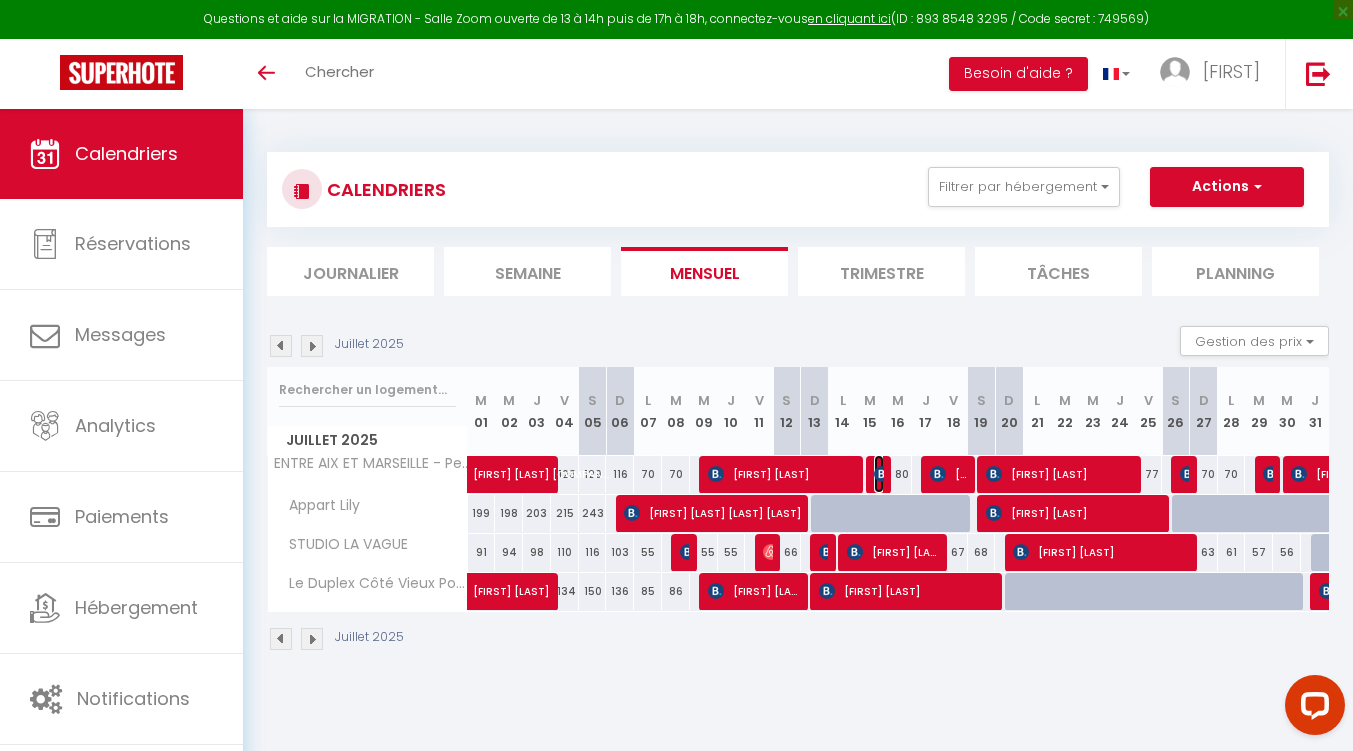 click at bounding box center [882, 474] 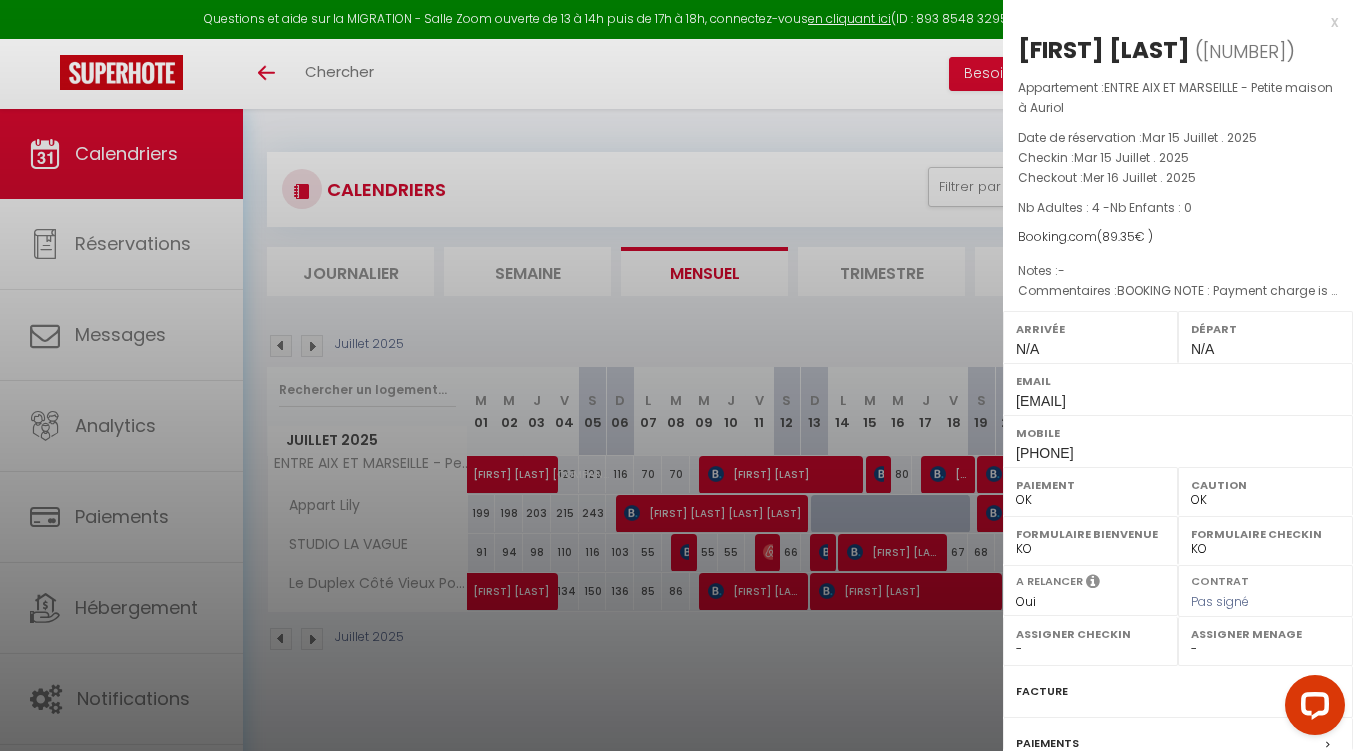 click at bounding box center [676, 375] 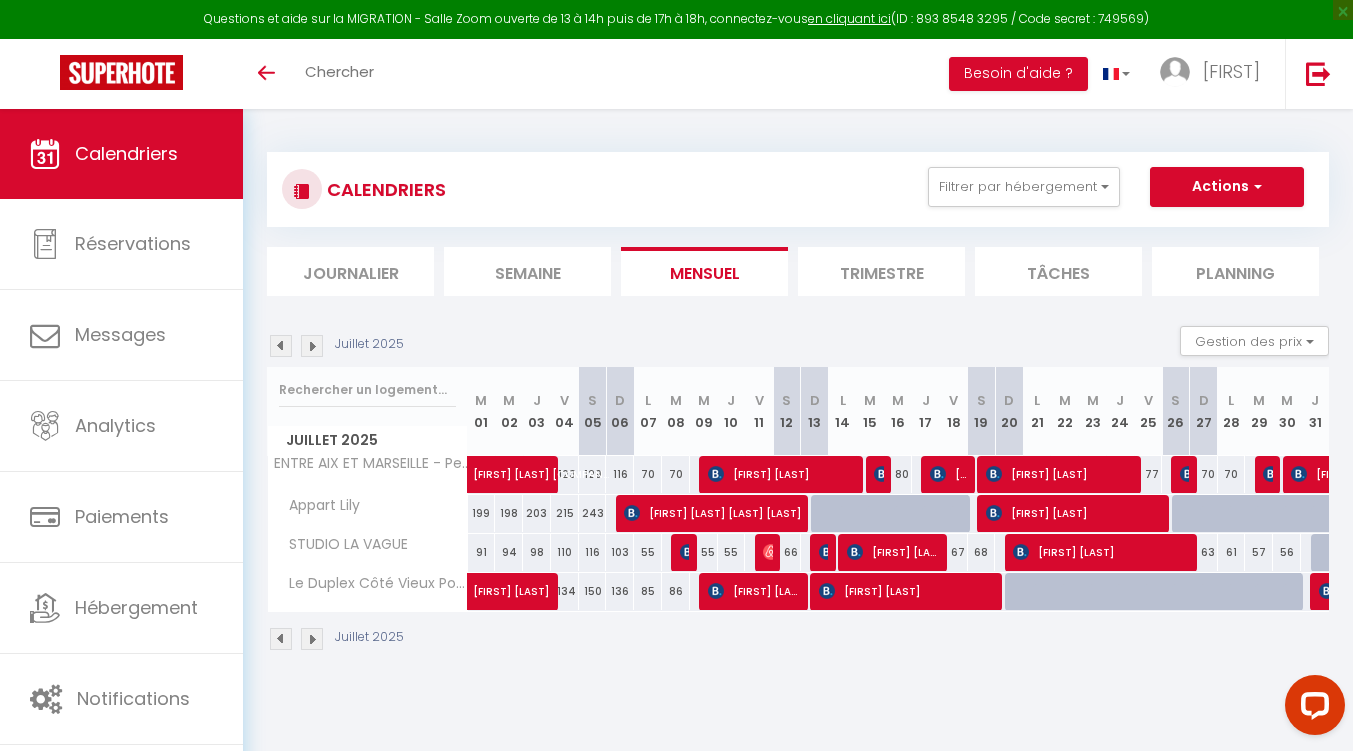 click at bounding box center [312, 346] 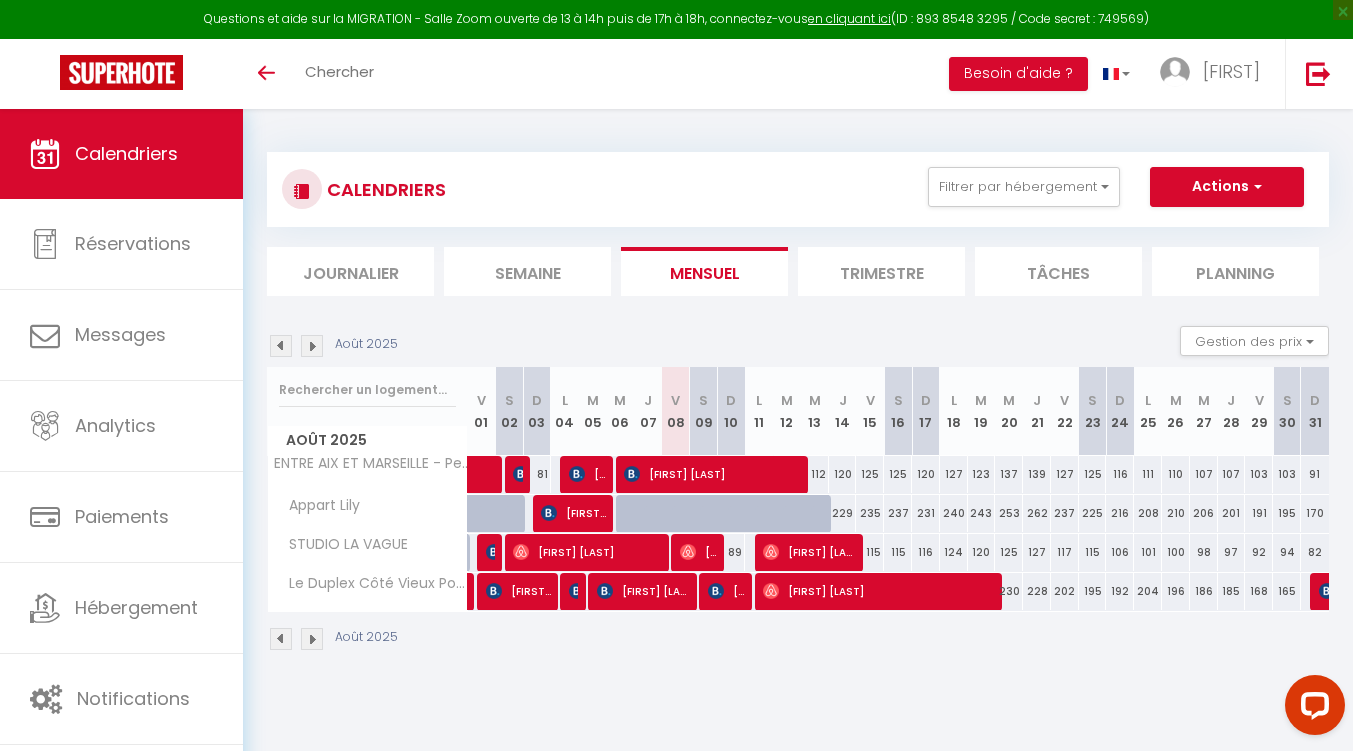 click at bounding box center (281, 346) 